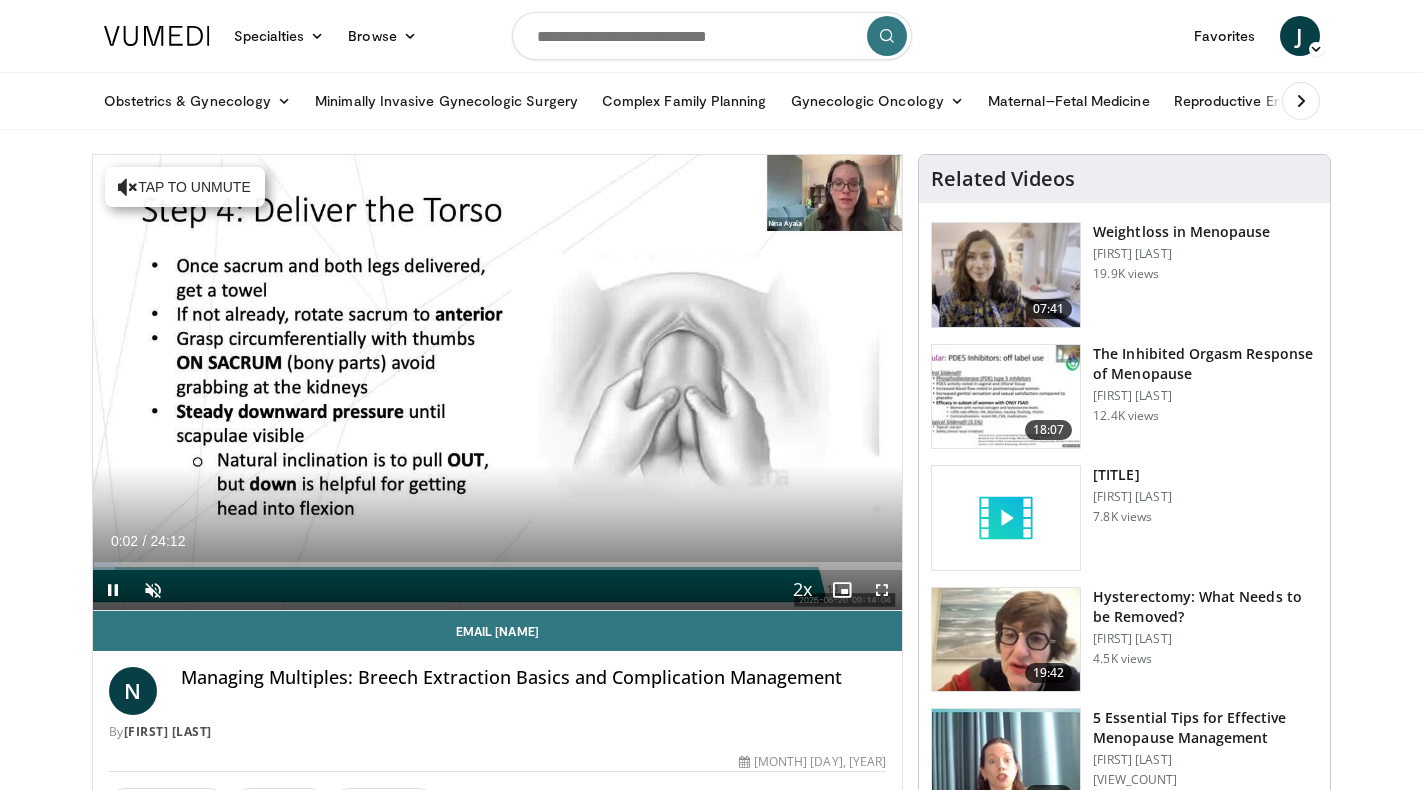 scroll, scrollTop: 0, scrollLeft: 0, axis: both 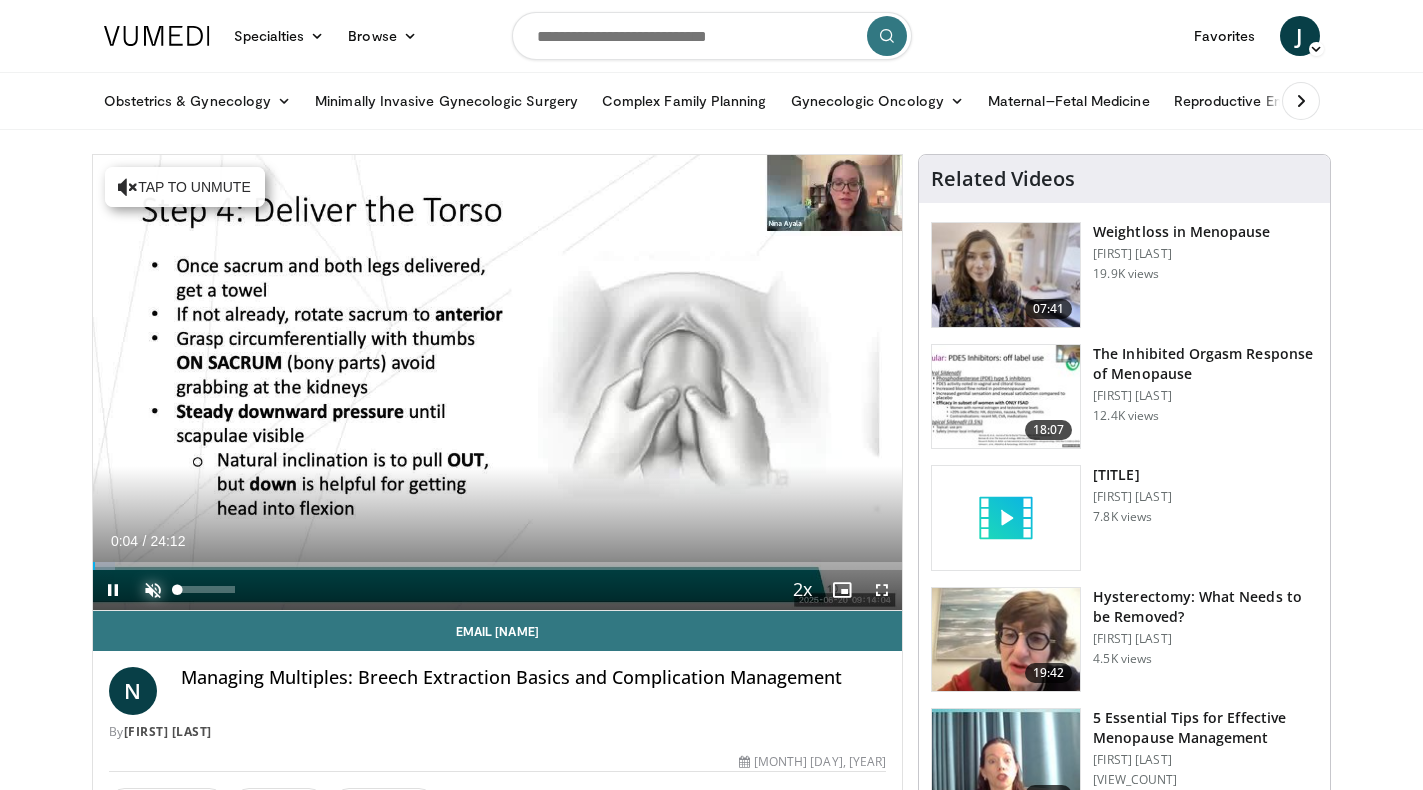 click at bounding box center (153, 590) 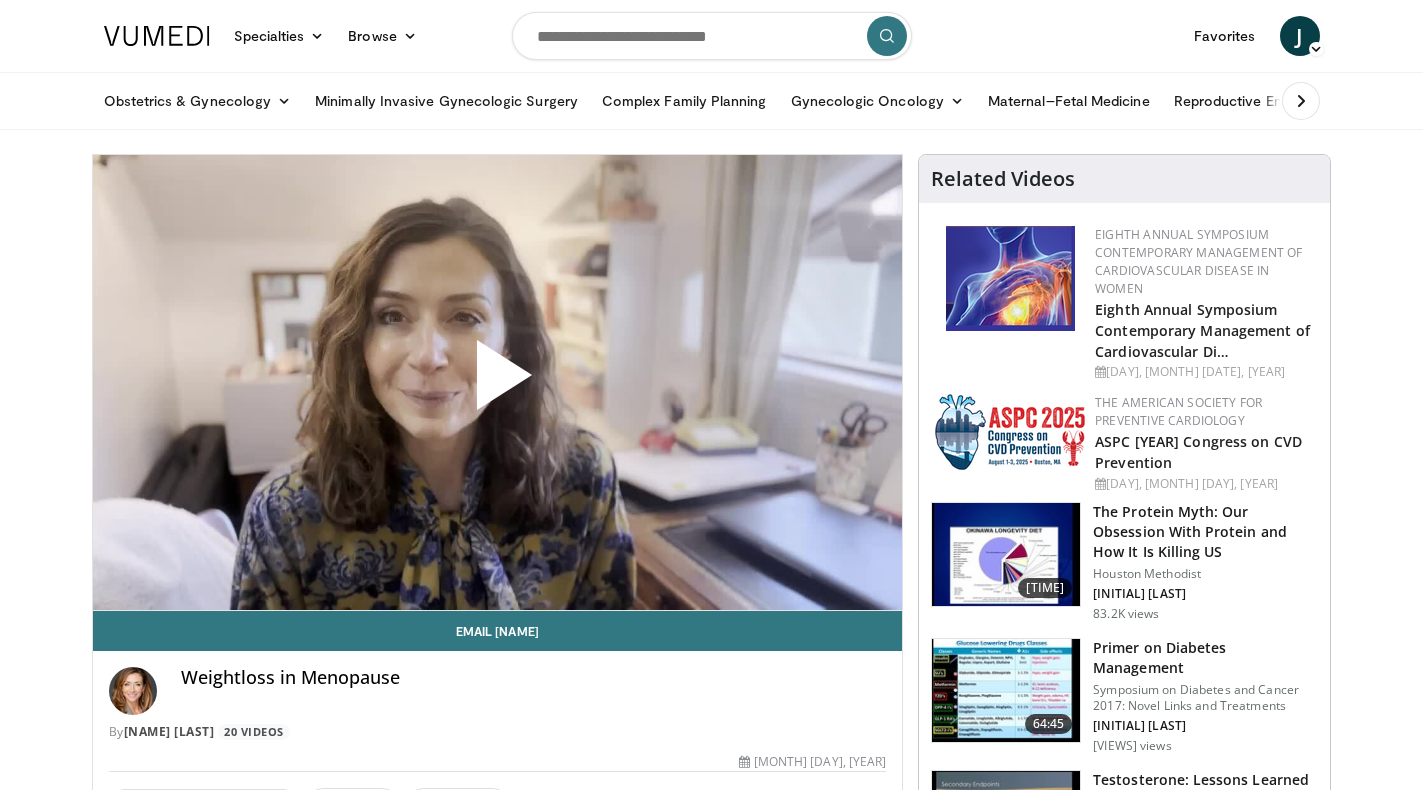 scroll, scrollTop: 0, scrollLeft: 0, axis: both 